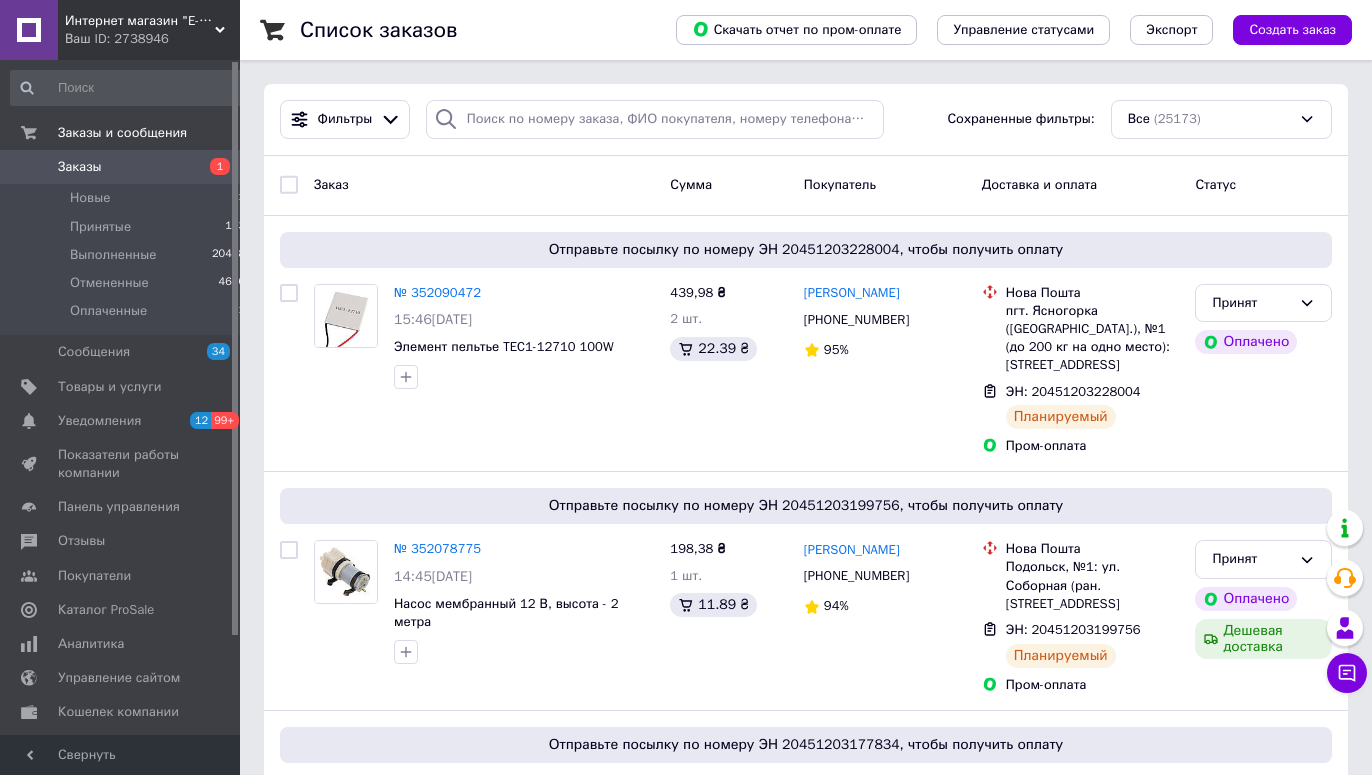 scroll, scrollTop: 0, scrollLeft: 0, axis: both 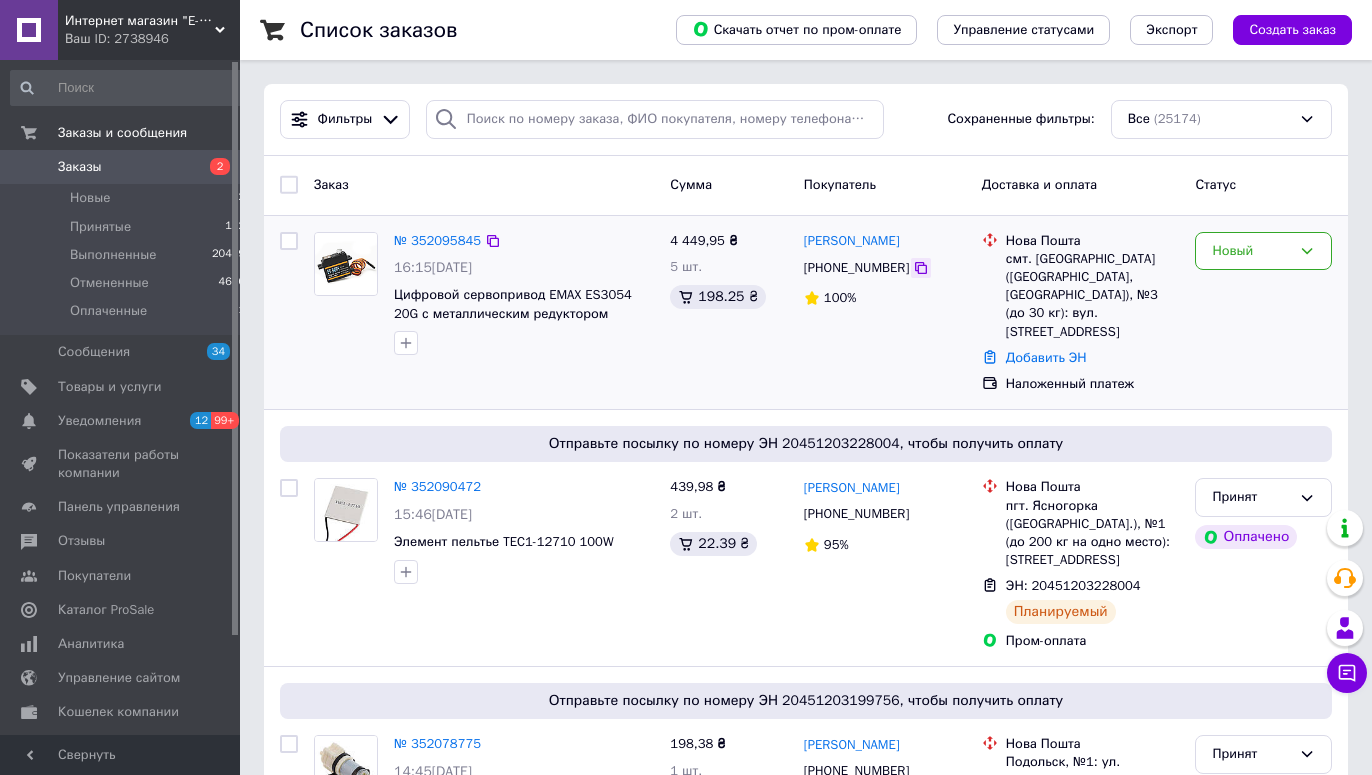 click 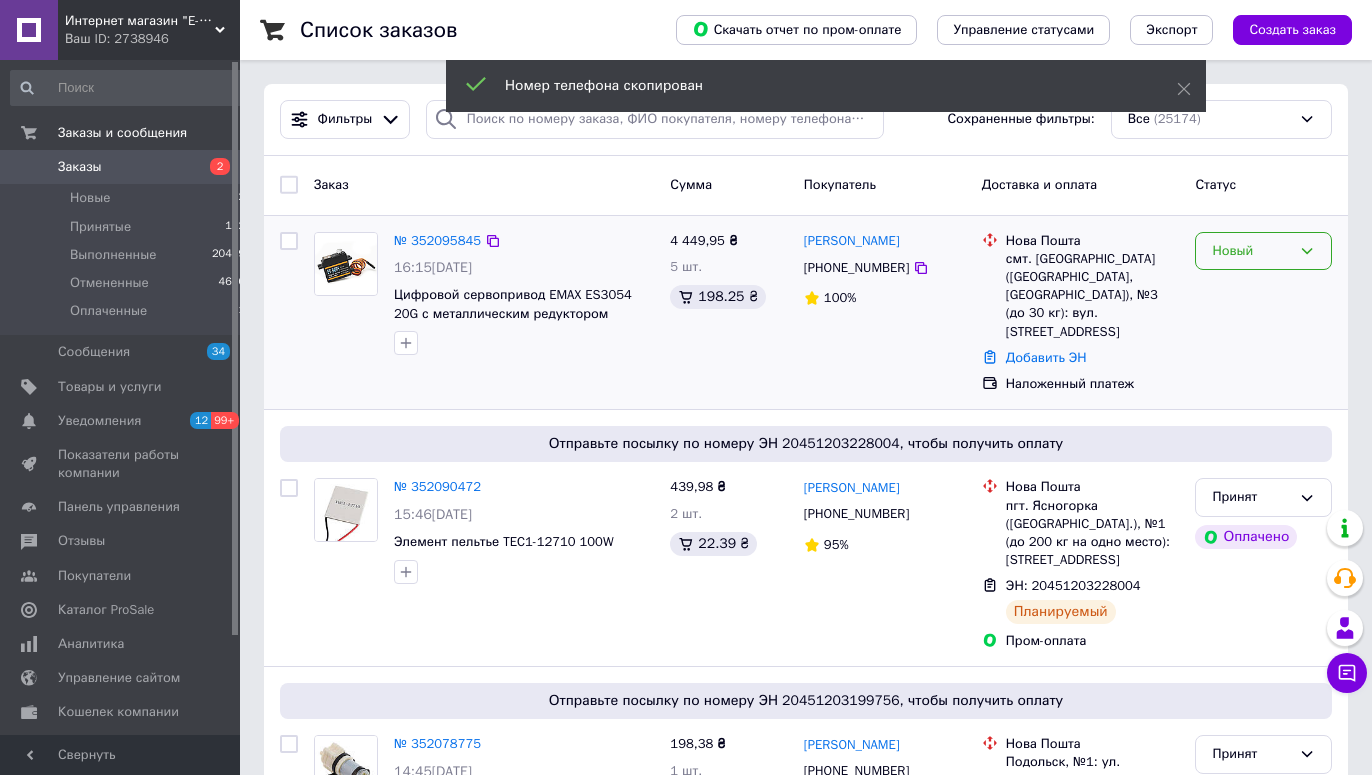 click on "Новый" at bounding box center (1251, 251) 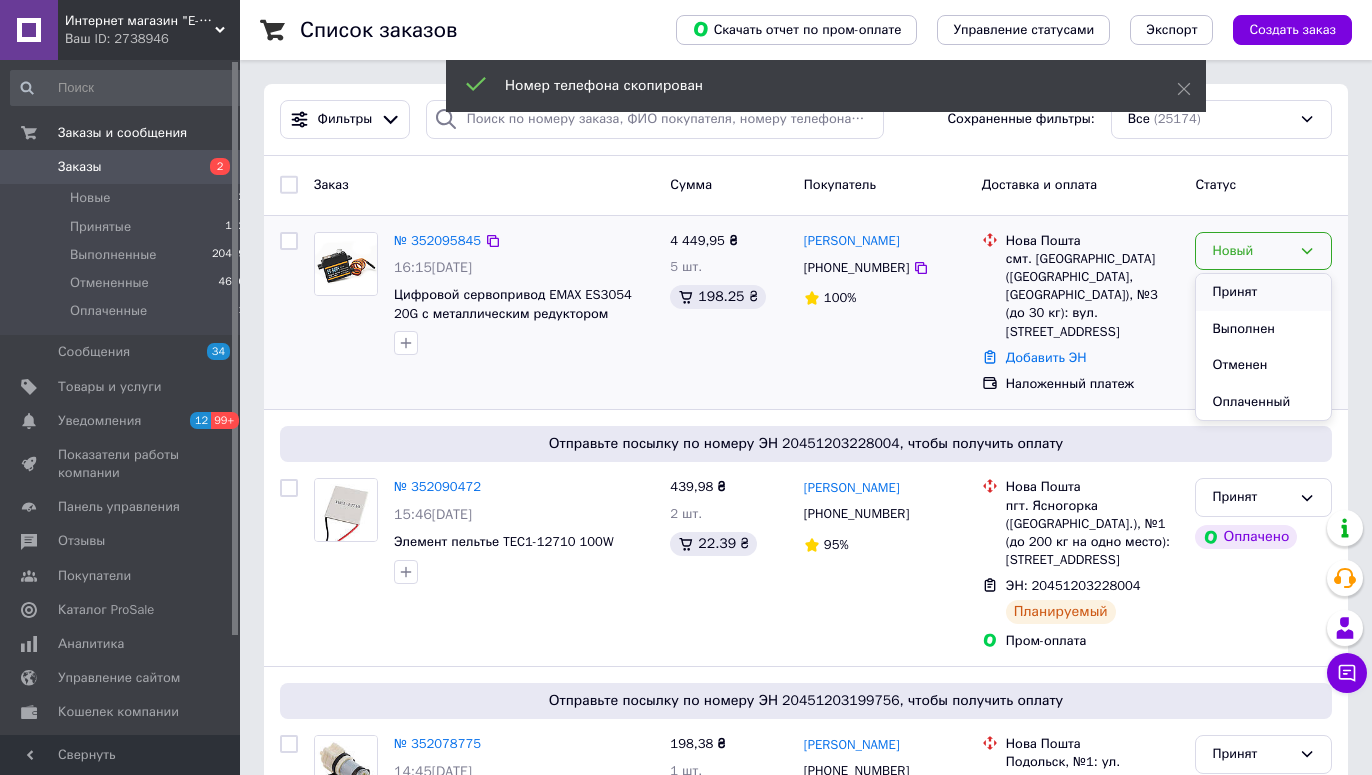 click on "Принят" at bounding box center [1263, 292] 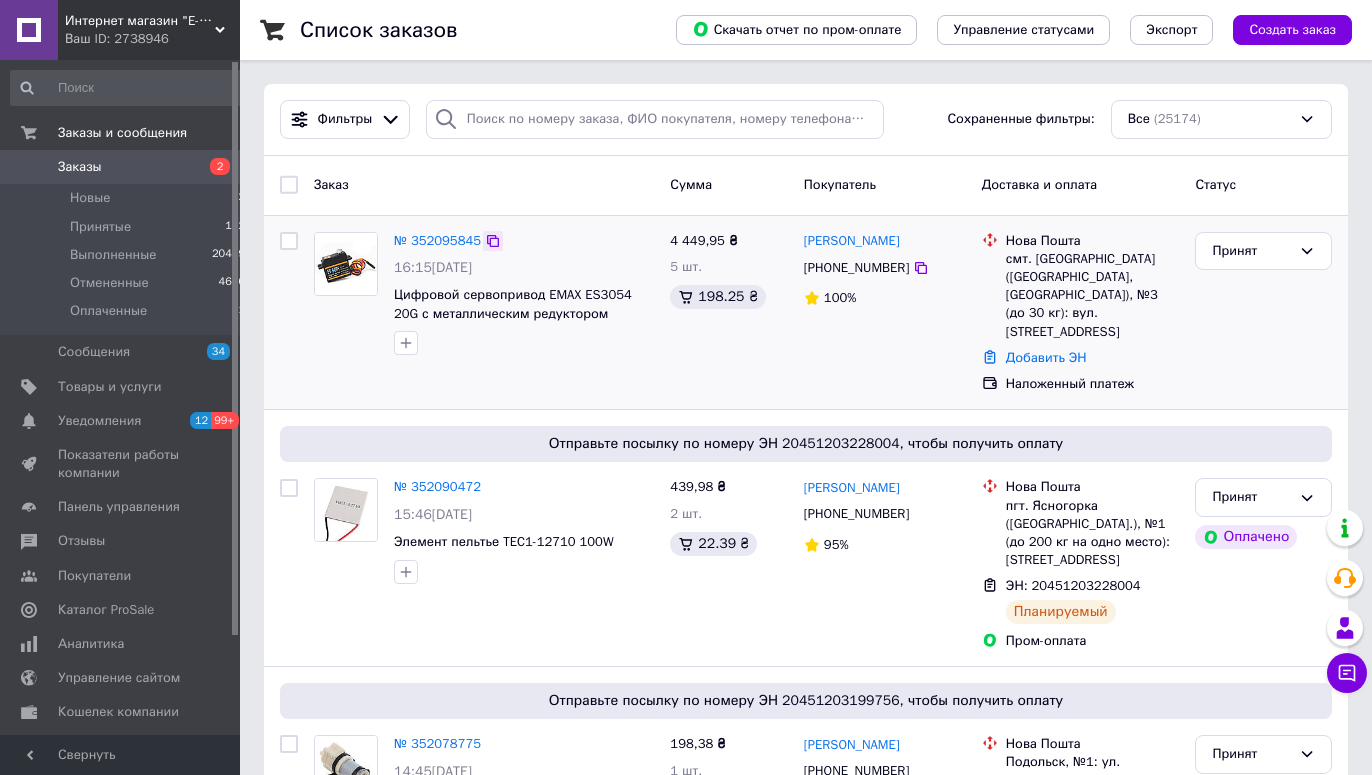 click 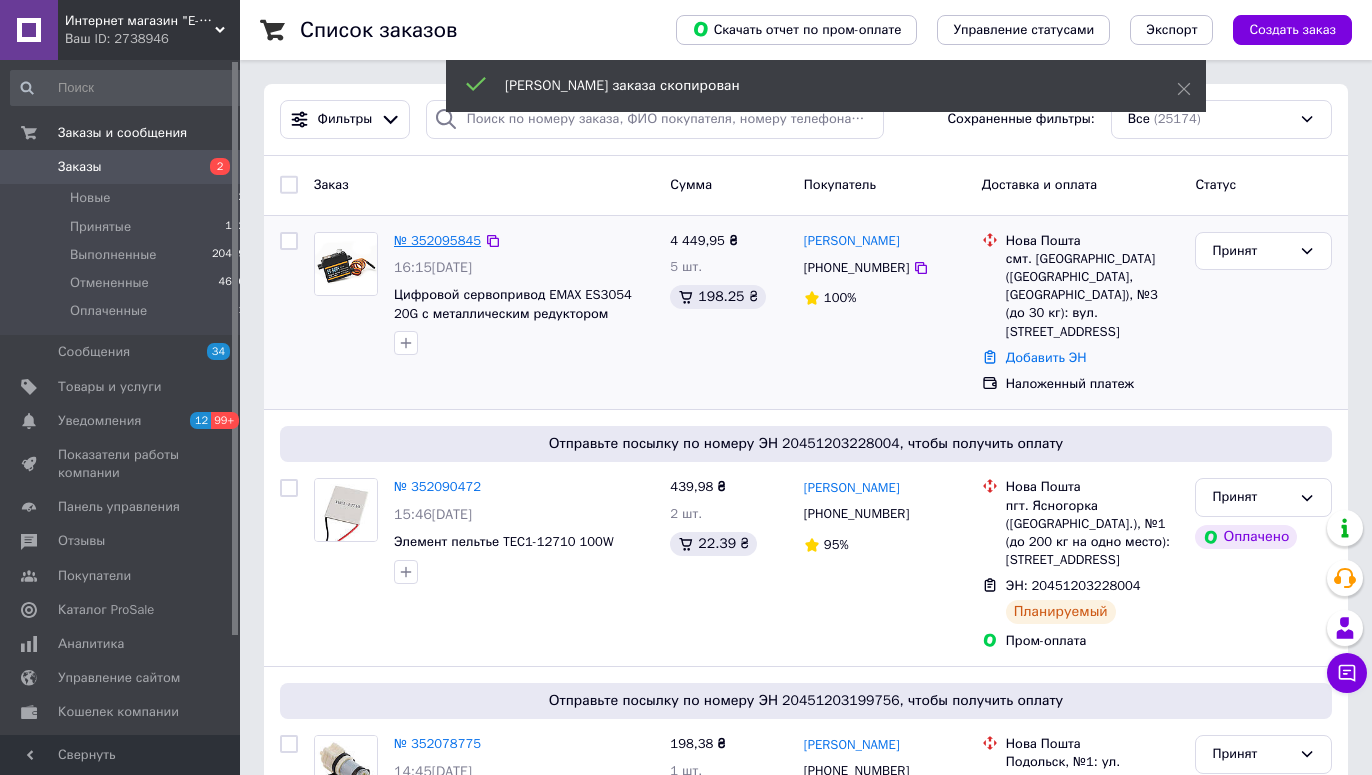 click on "№ 352095845" at bounding box center (437, 240) 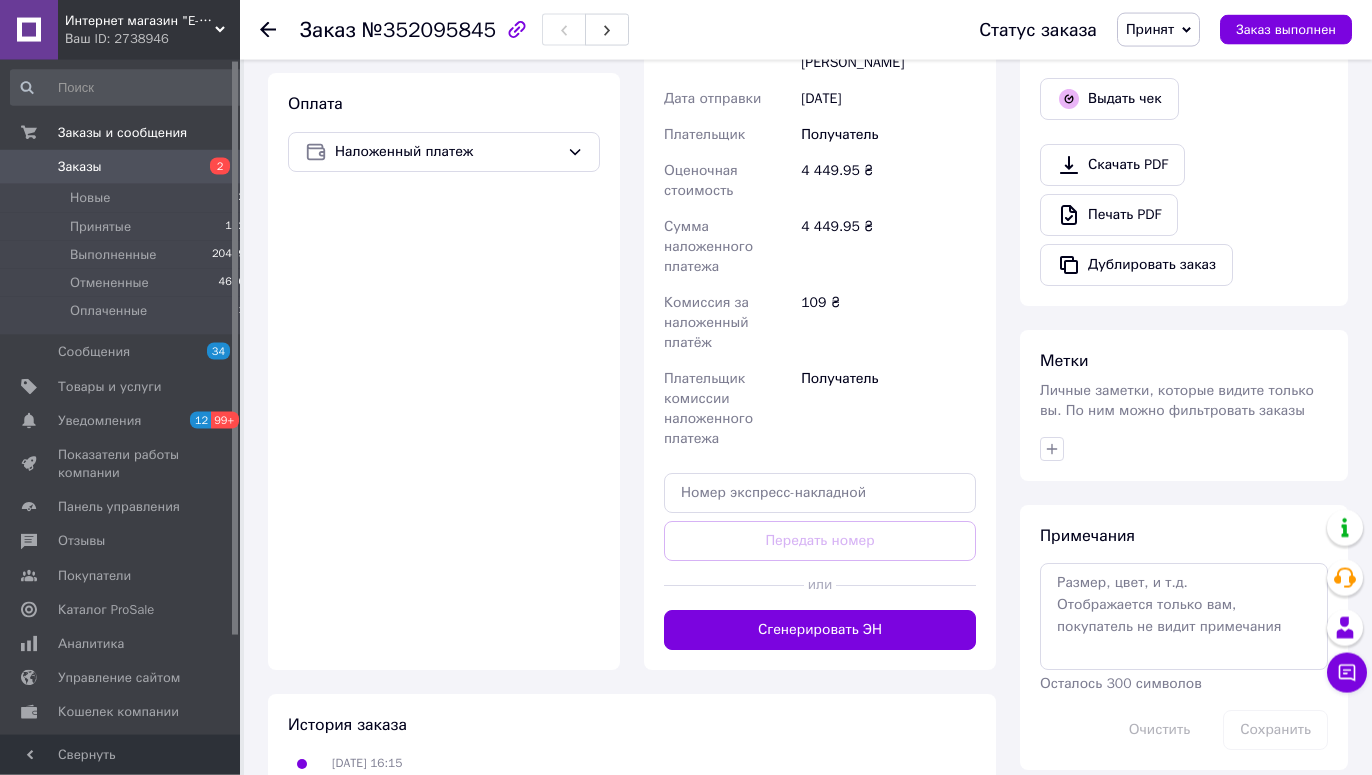 scroll, scrollTop: 671, scrollLeft: 0, axis: vertical 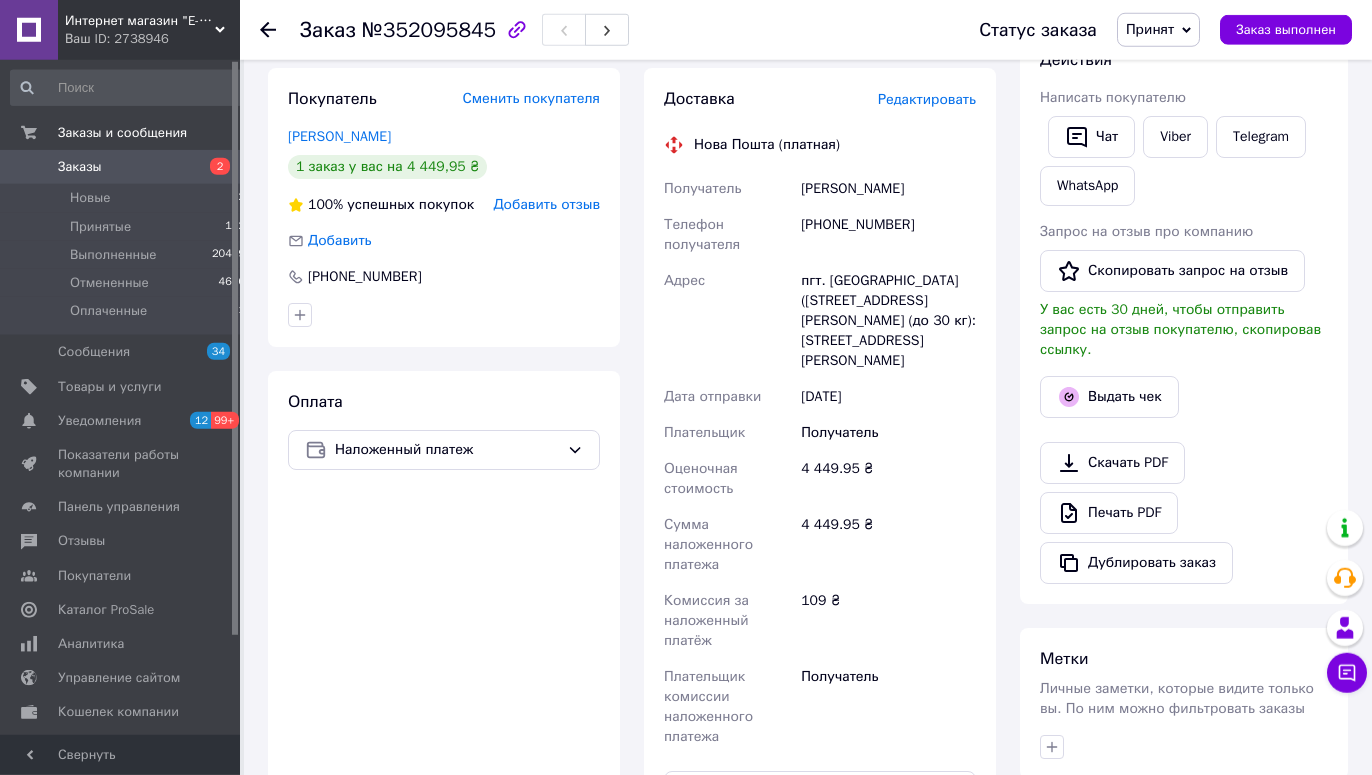 click on "Редактировать" at bounding box center [927, 99] 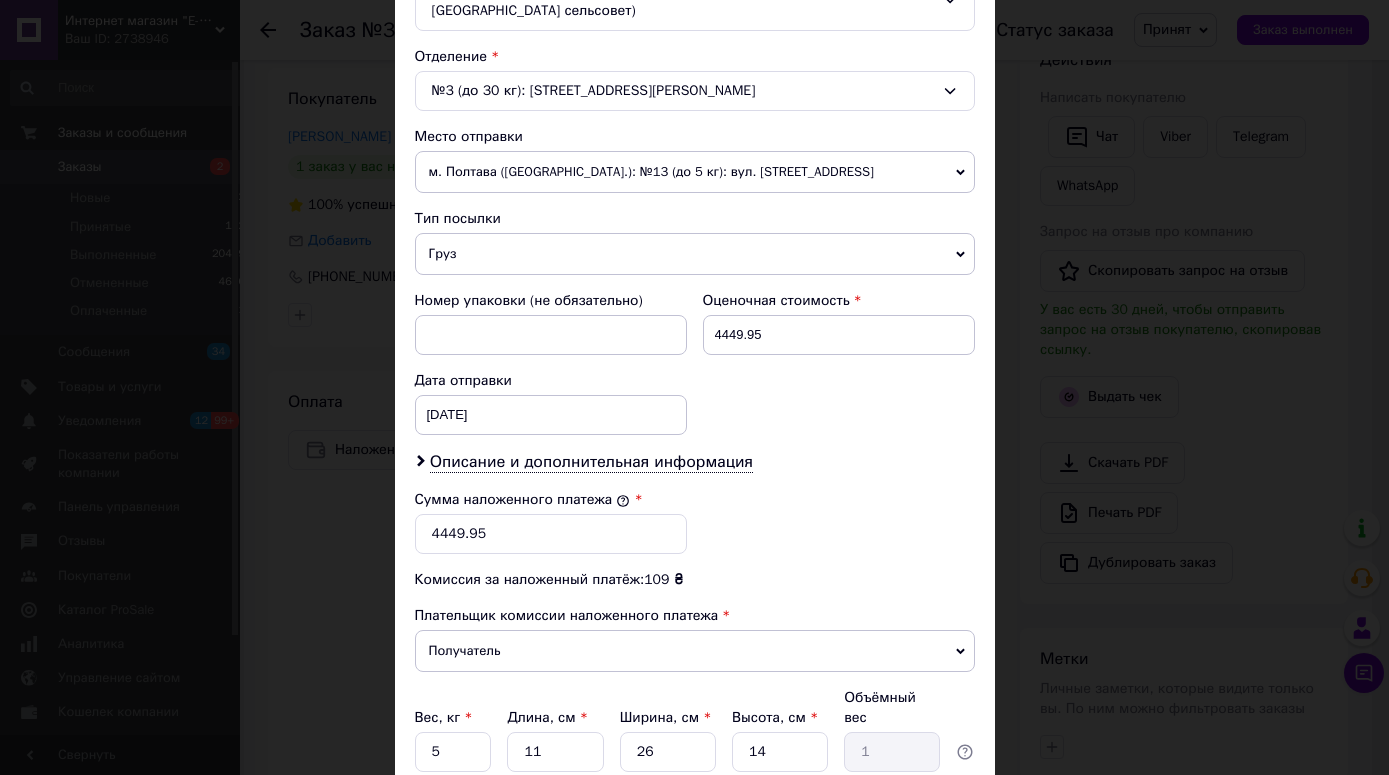 scroll, scrollTop: 622, scrollLeft: 0, axis: vertical 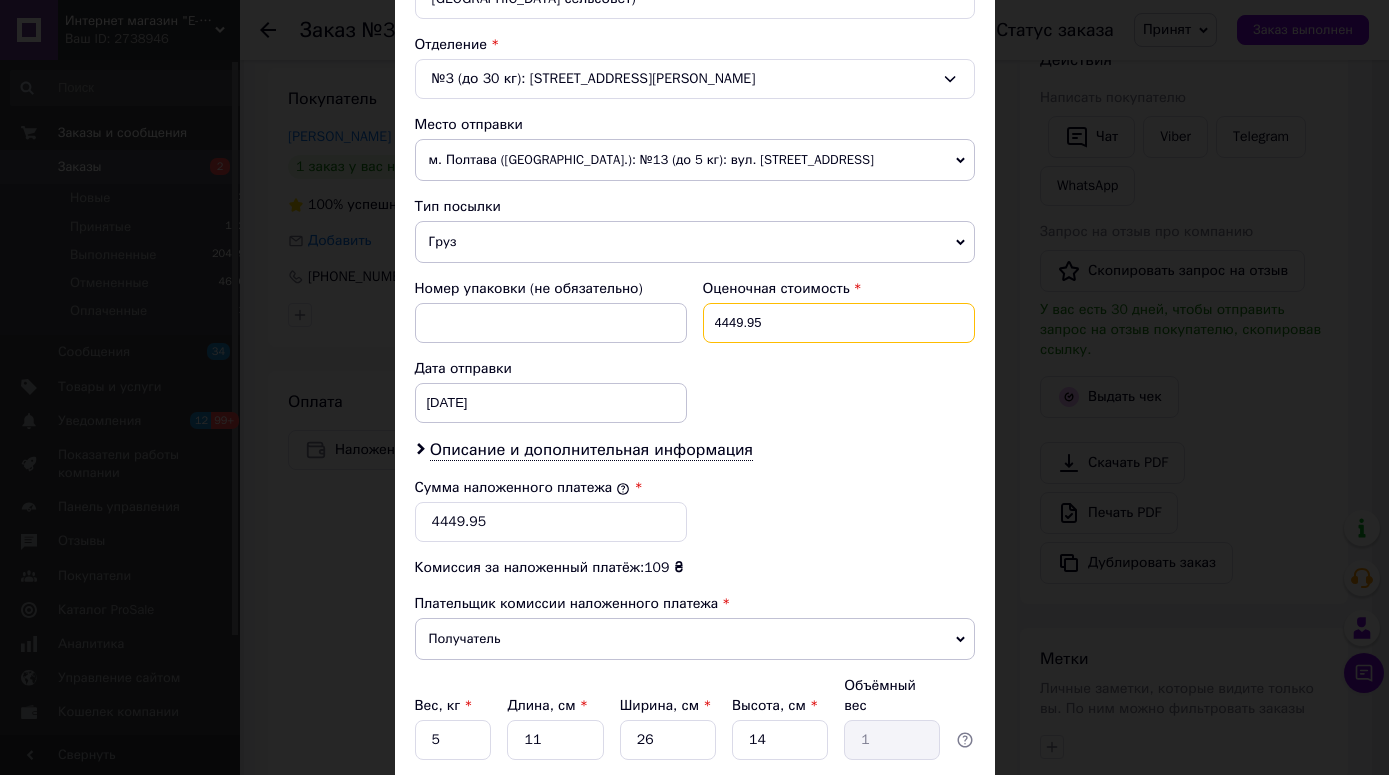 drag, startPoint x: 739, startPoint y: 326, endPoint x: 702, endPoint y: 326, distance: 37 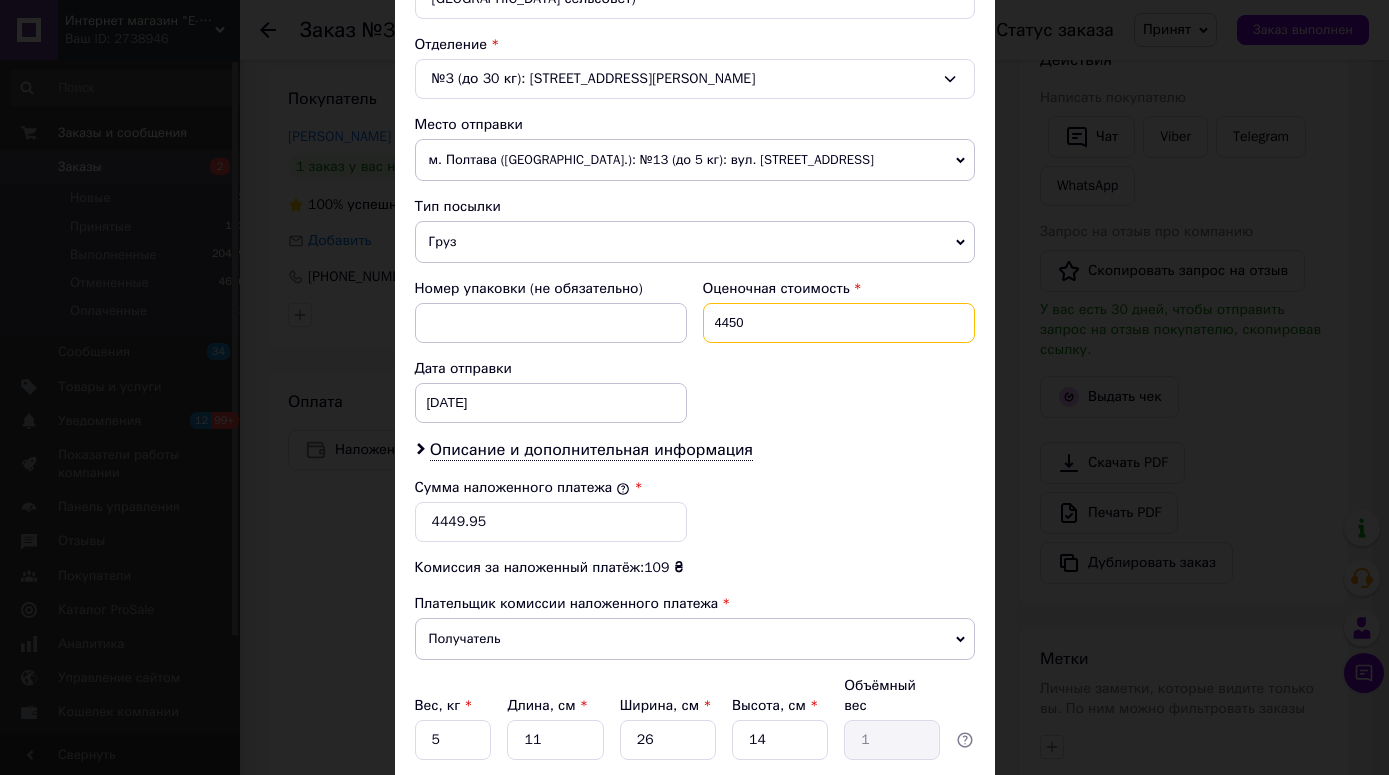 type on "4450" 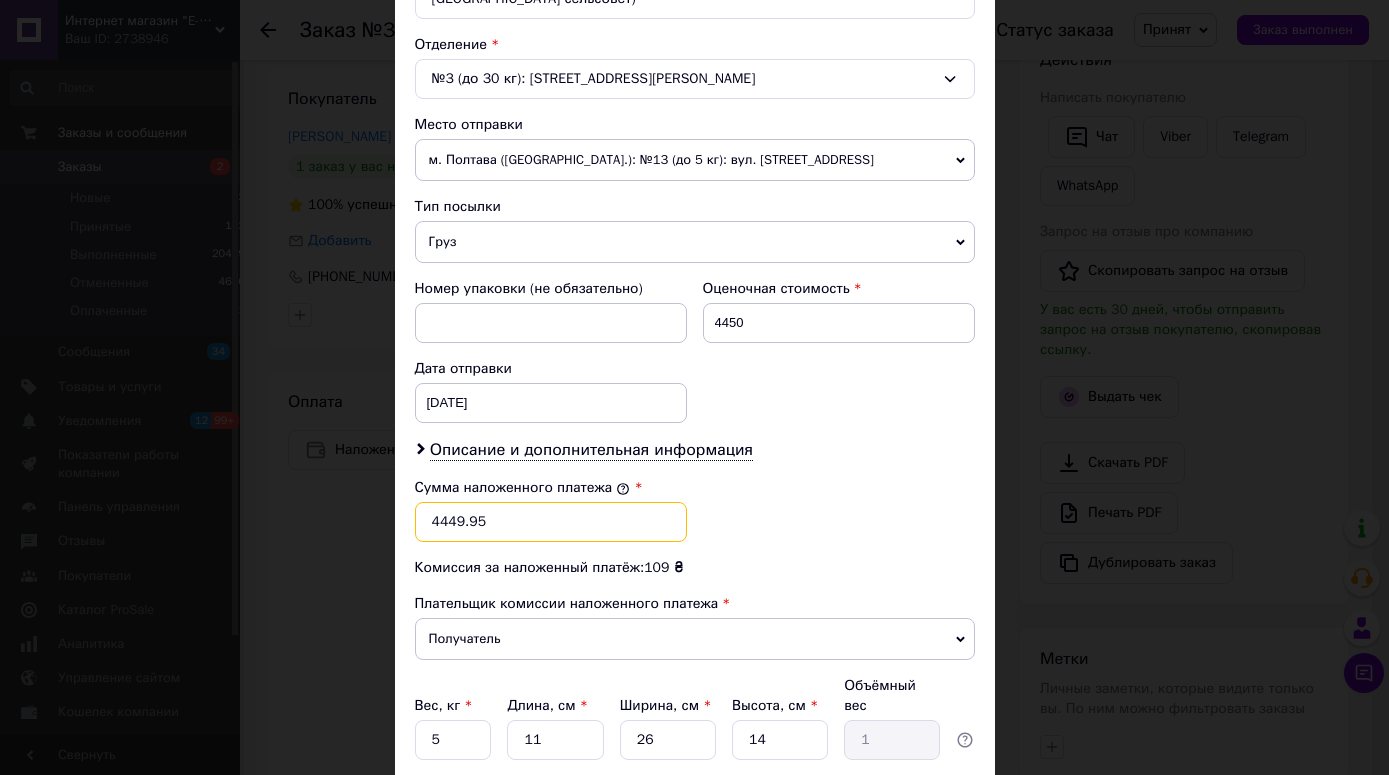 drag, startPoint x: 486, startPoint y: 523, endPoint x: 416, endPoint y: 528, distance: 70.178345 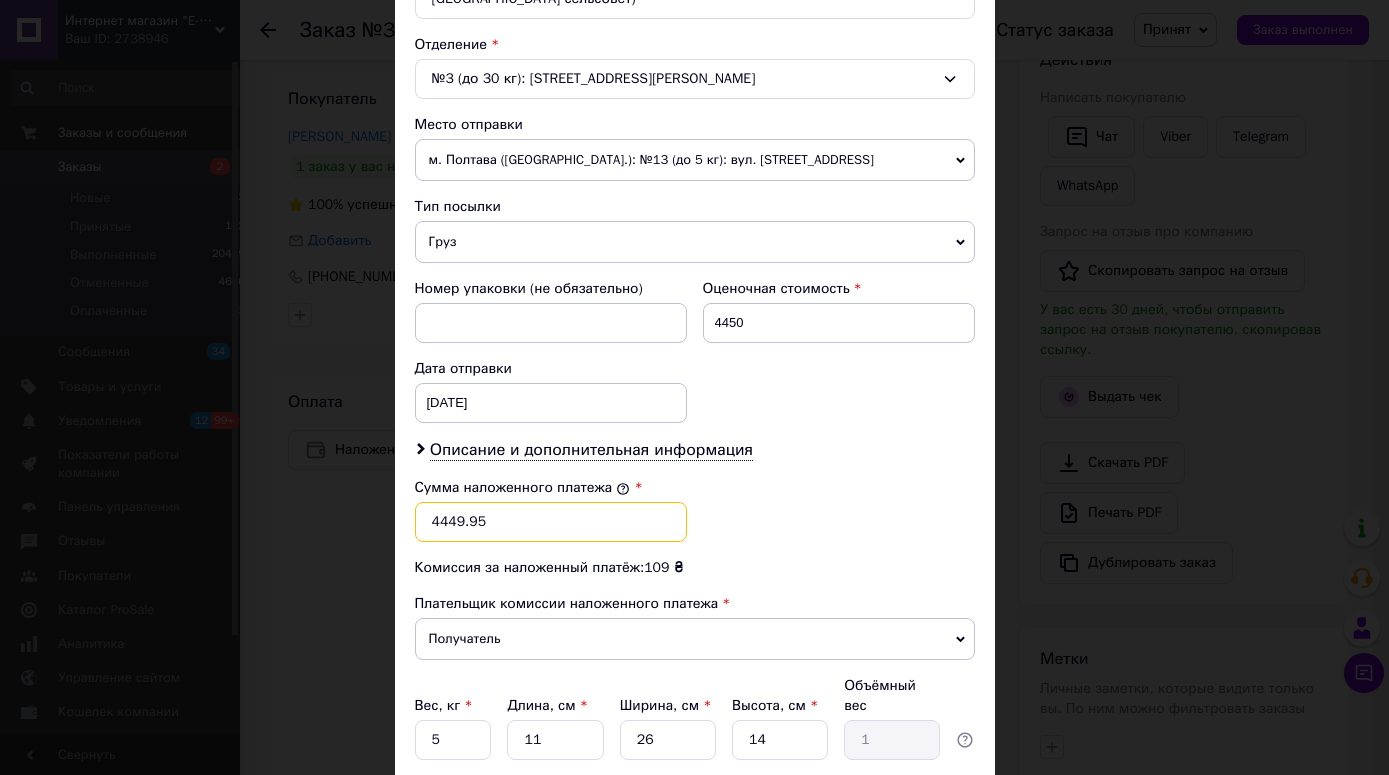 click on "4449.95" at bounding box center [551, 522] 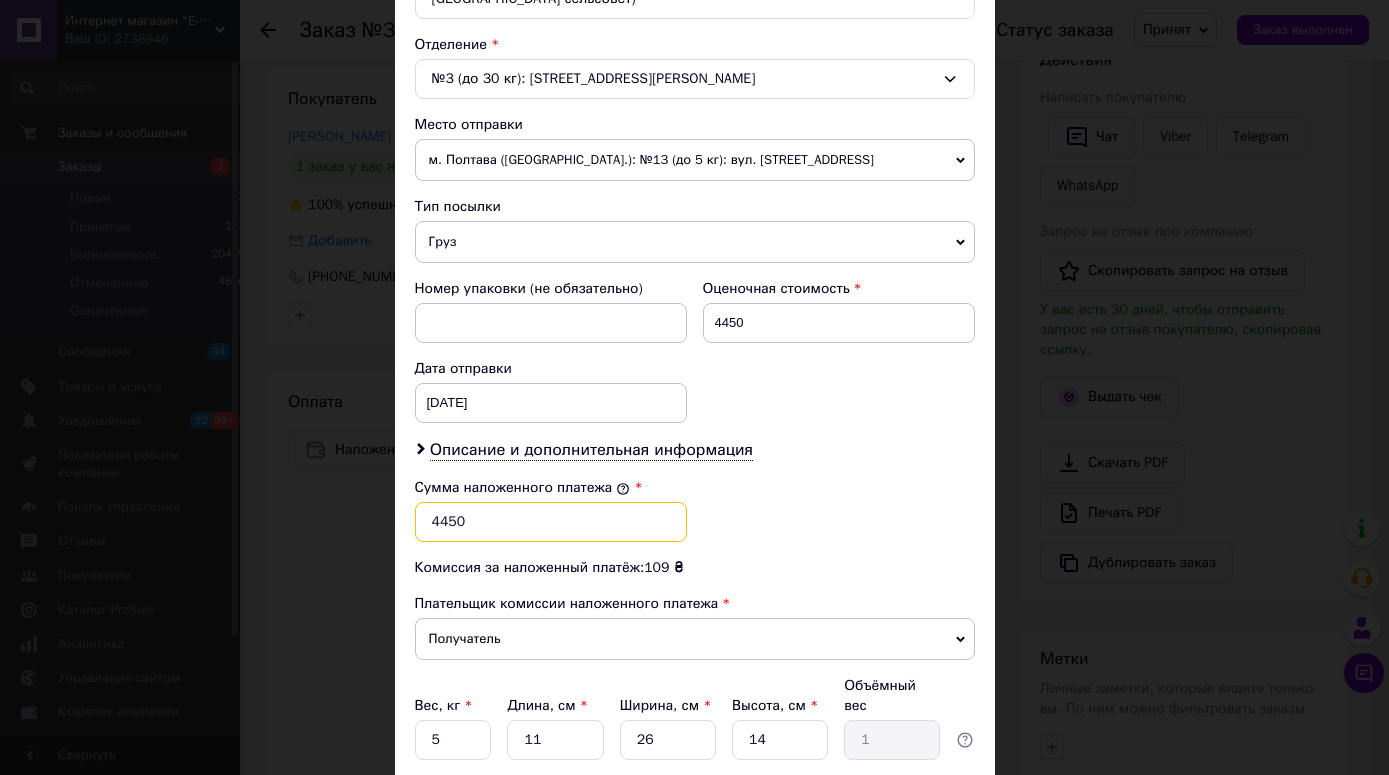 type on "4450" 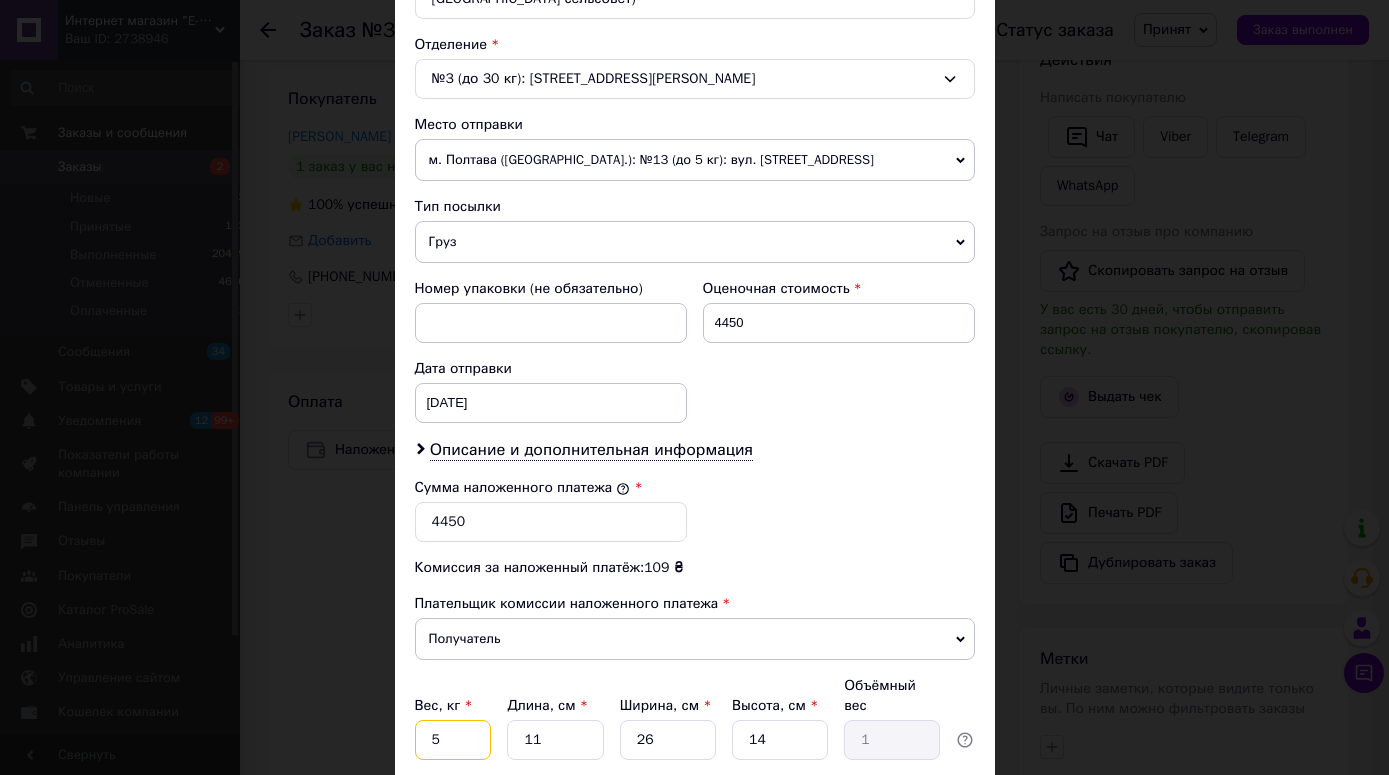 drag, startPoint x: 416, startPoint y: 715, endPoint x: 460, endPoint y: 722, distance: 44.553337 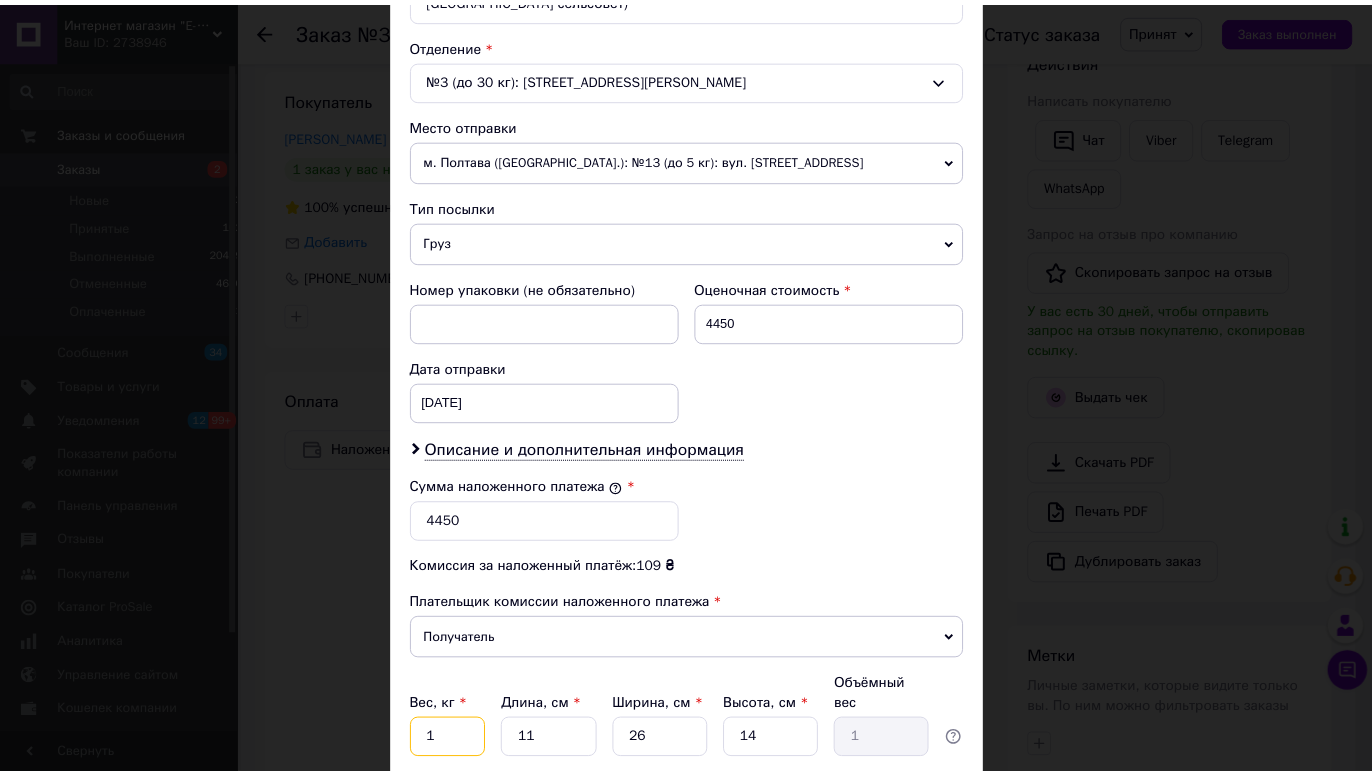 scroll, scrollTop: 773, scrollLeft: 0, axis: vertical 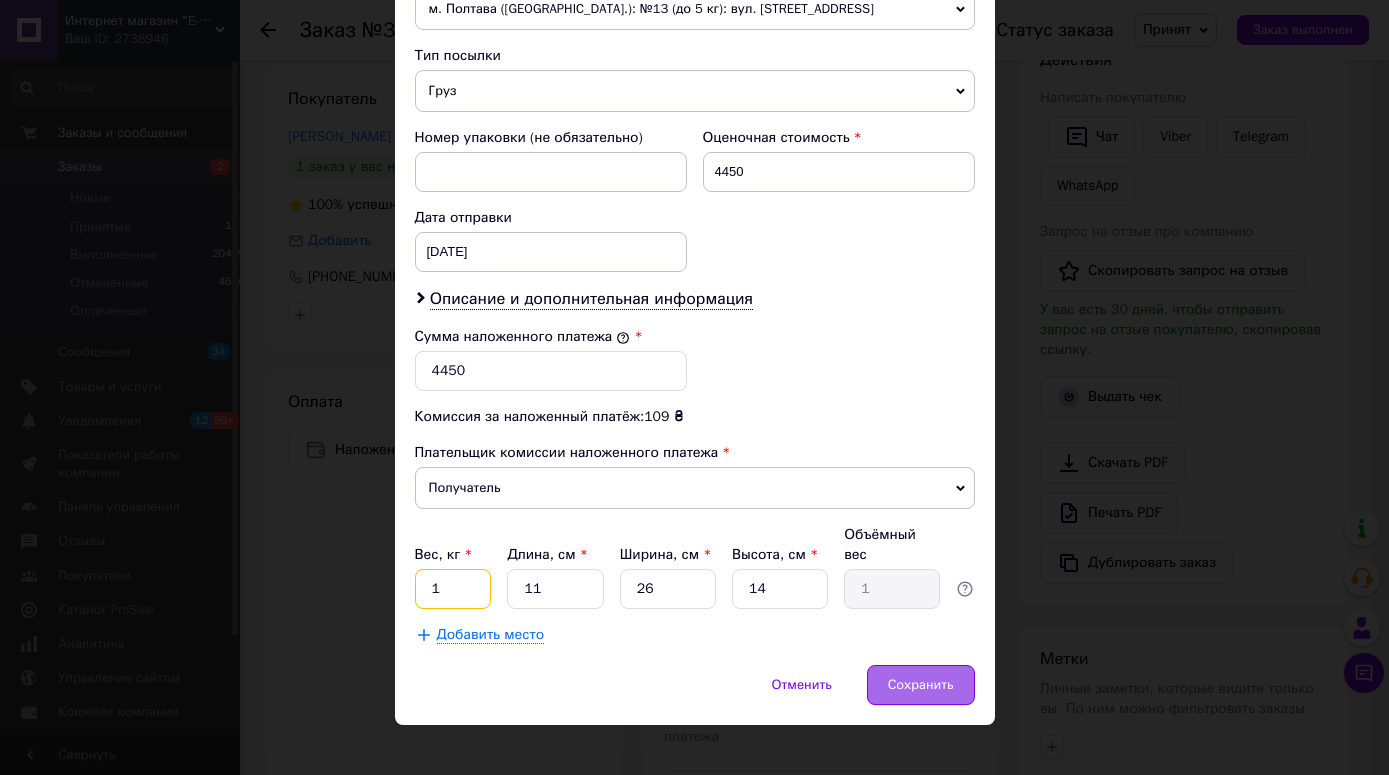 type on "1" 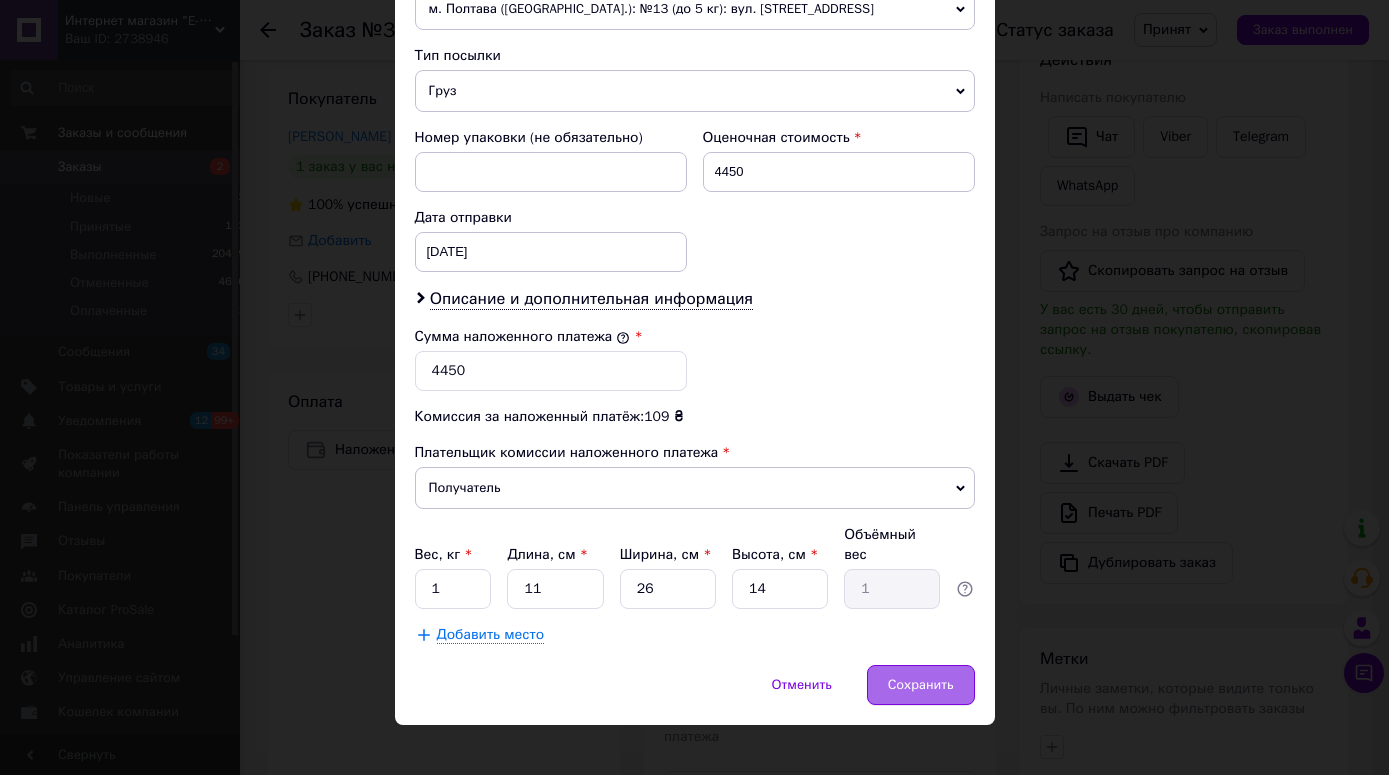 click on "Сохранить" at bounding box center (921, 685) 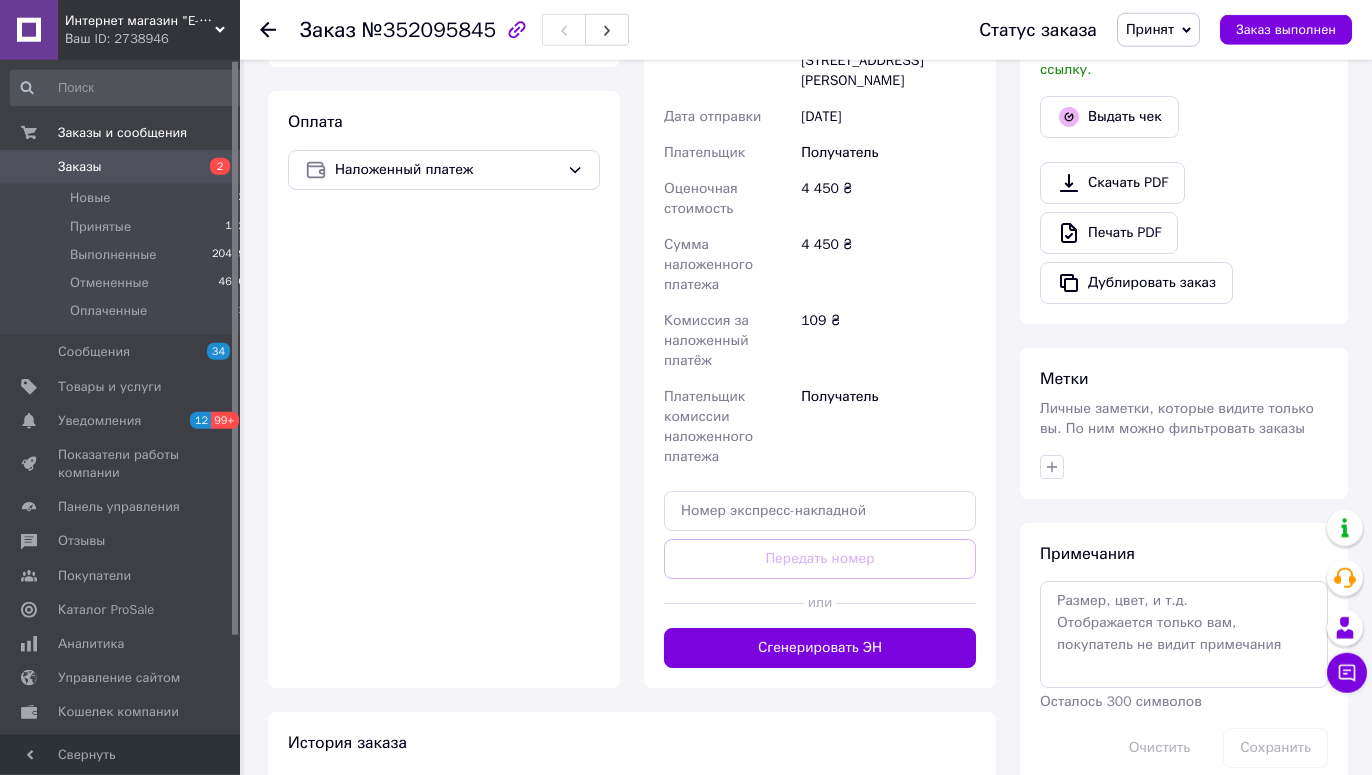 scroll, scrollTop: 678, scrollLeft: 0, axis: vertical 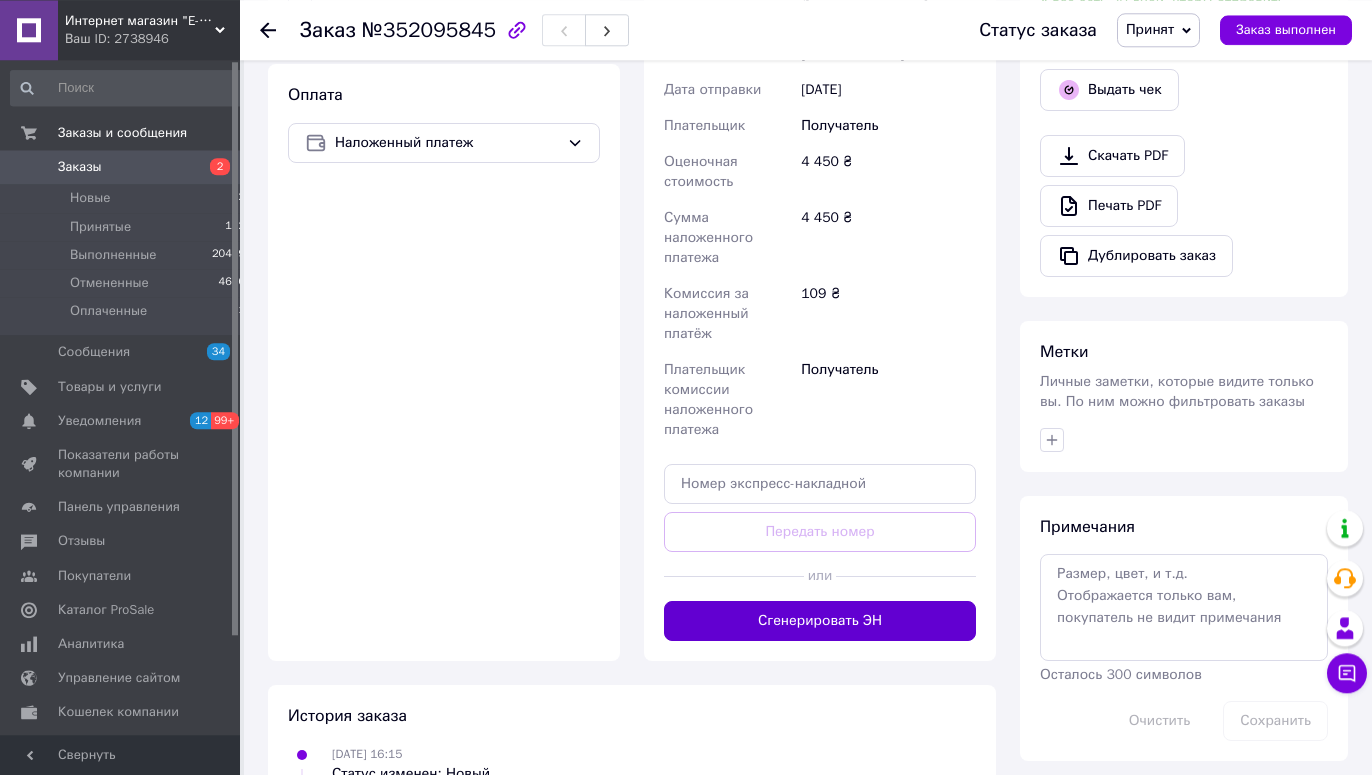 click on "Сгенерировать ЭН" at bounding box center (820, 621) 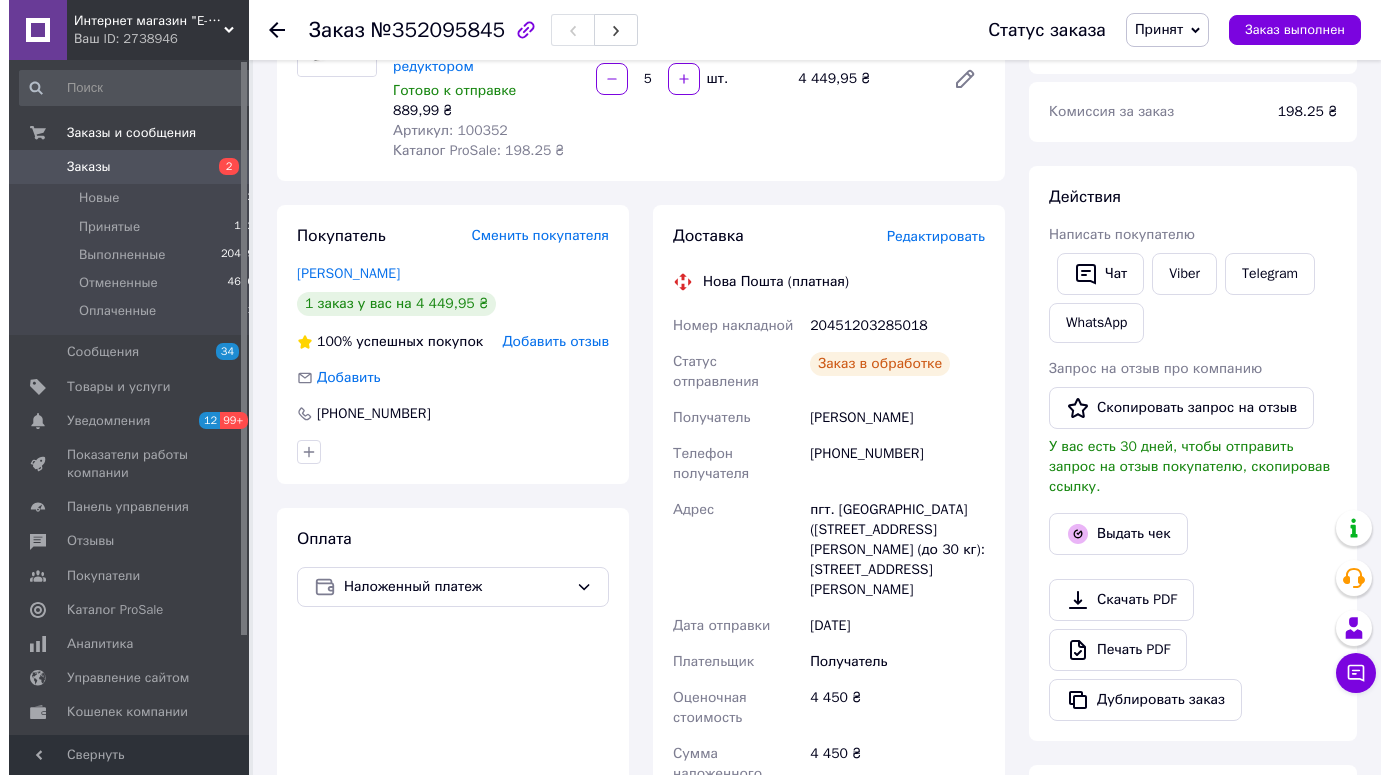 scroll, scrollTop: 0, scrollLeft: 0, axis: both 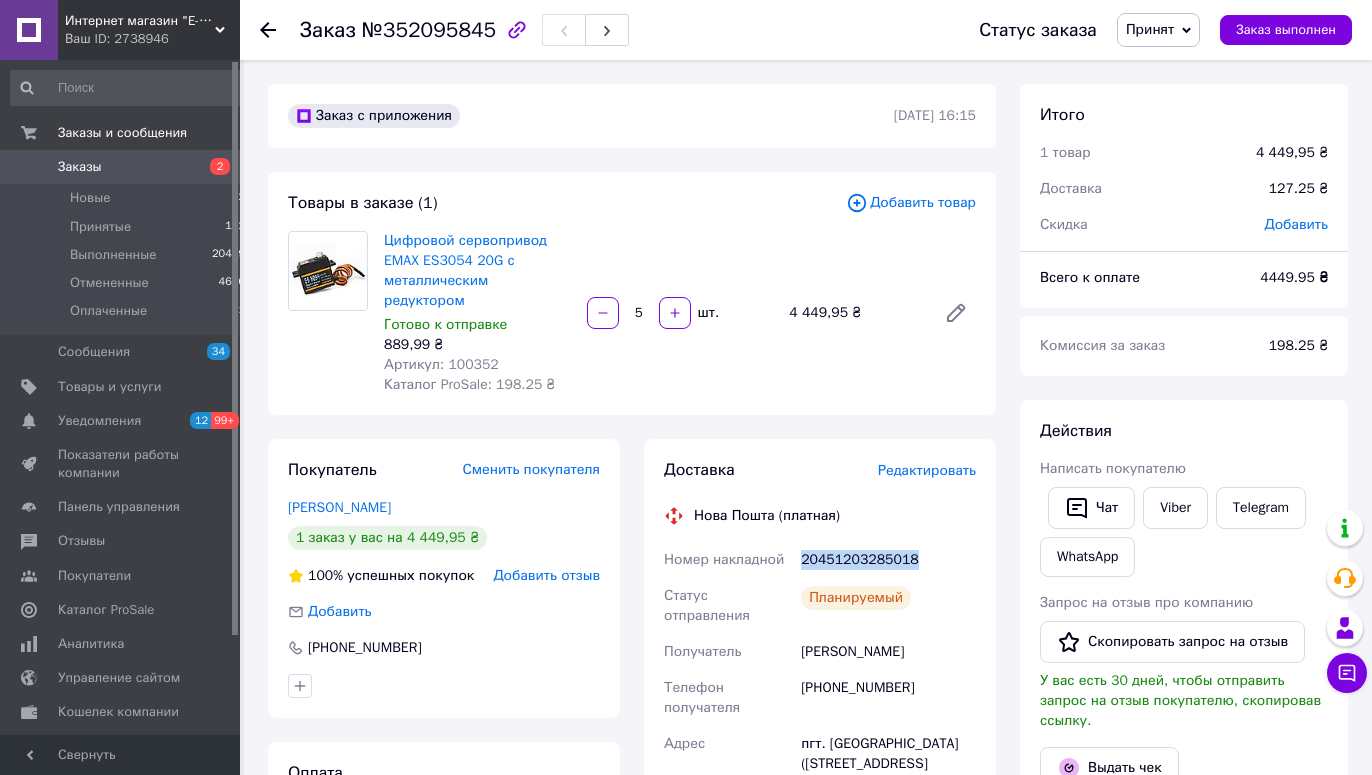 drag, startPoint x: 911, startPoint y: 539, endPoint x: 797, endPoint y: 539, distance: 114 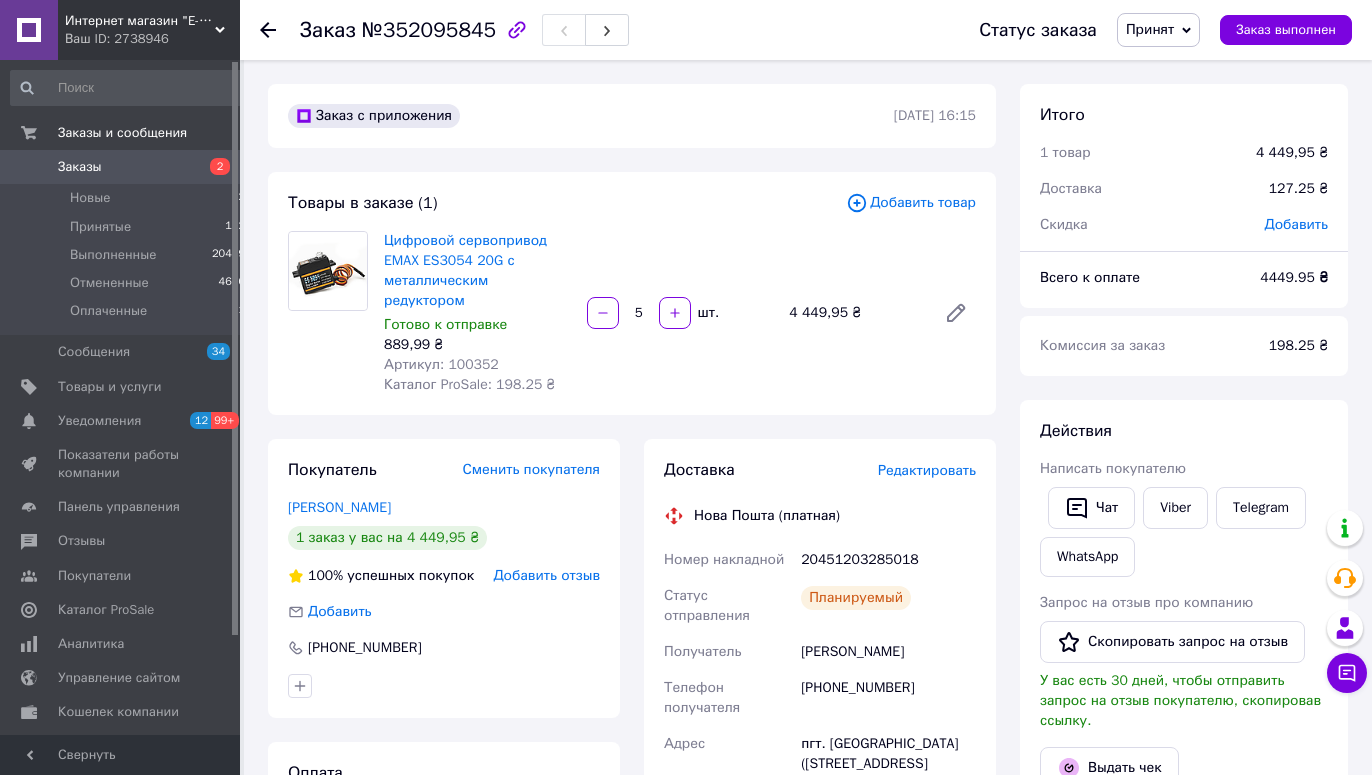 click 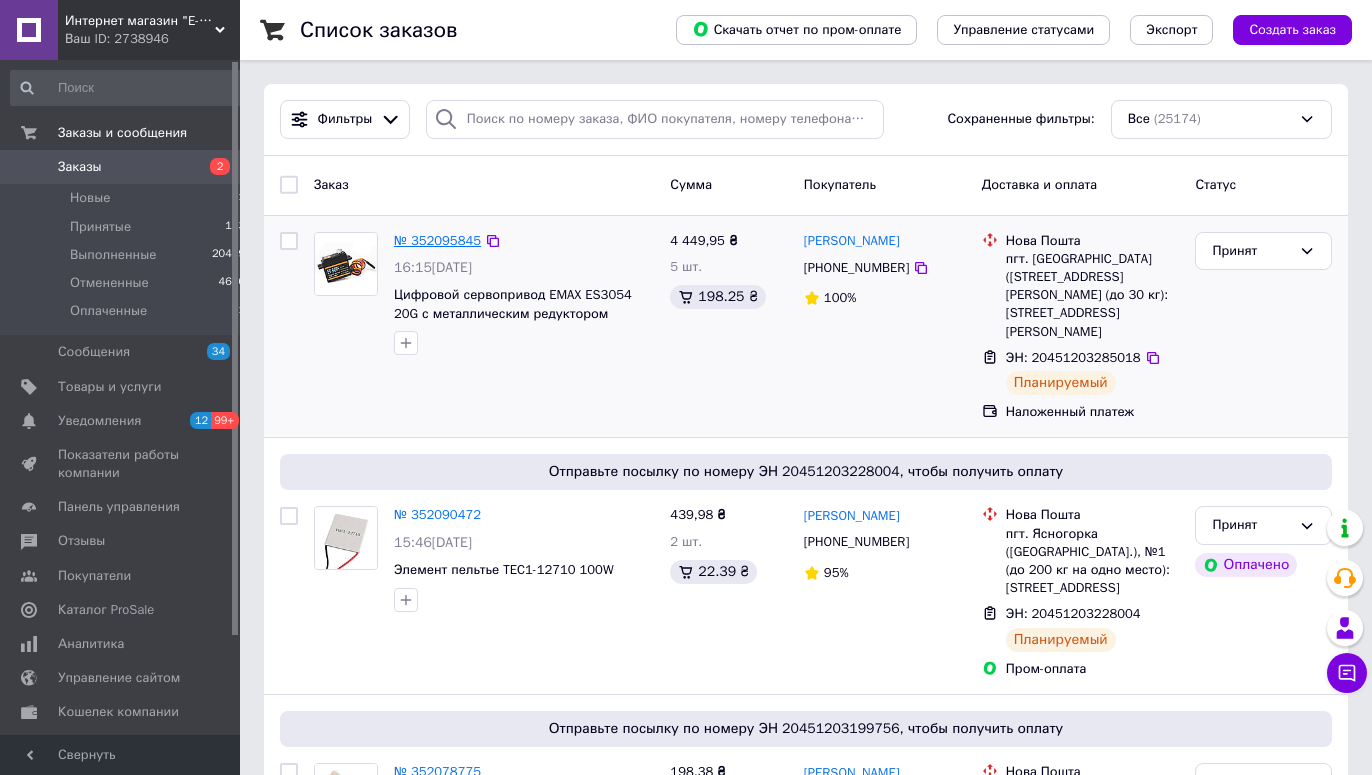 click on "№ 352095845" at bounding box center [437, 240] 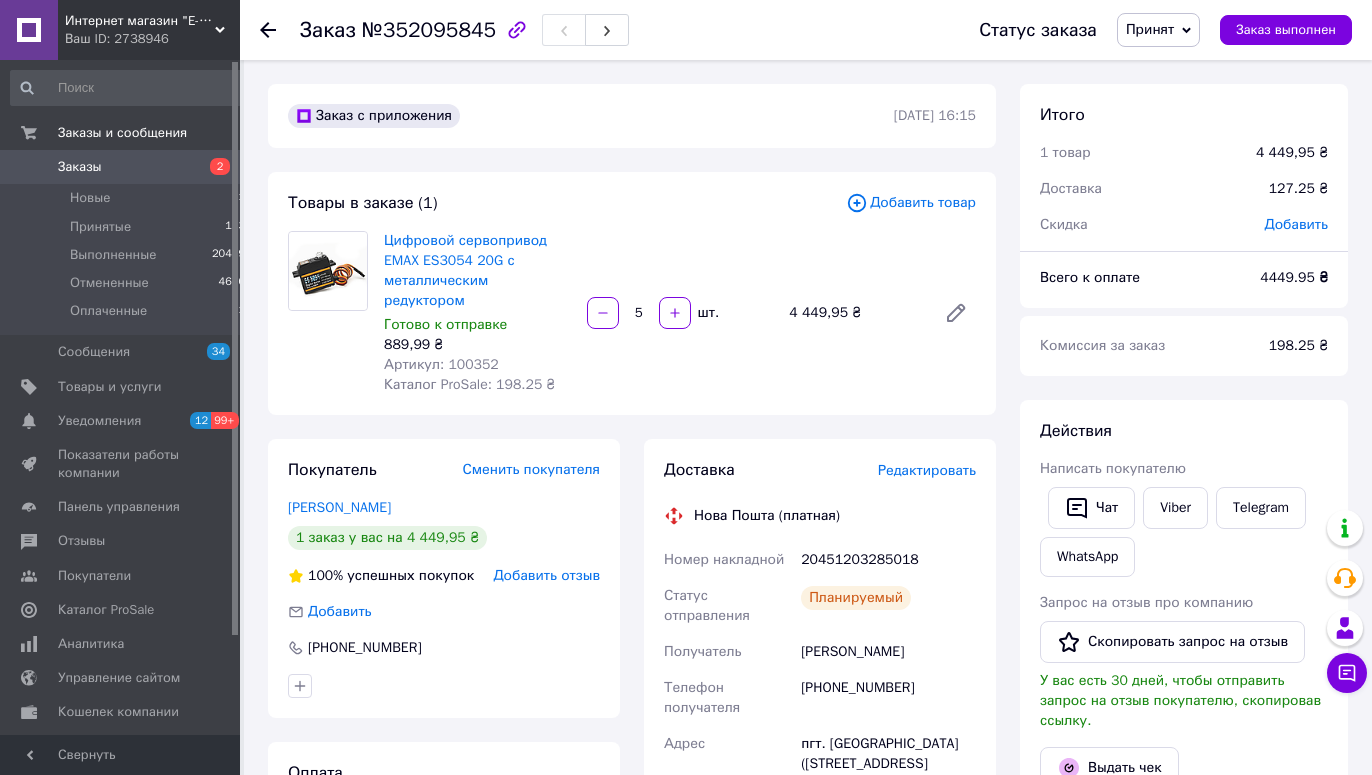 click on "Добавить отзыв" at bounding box center [546, 575] 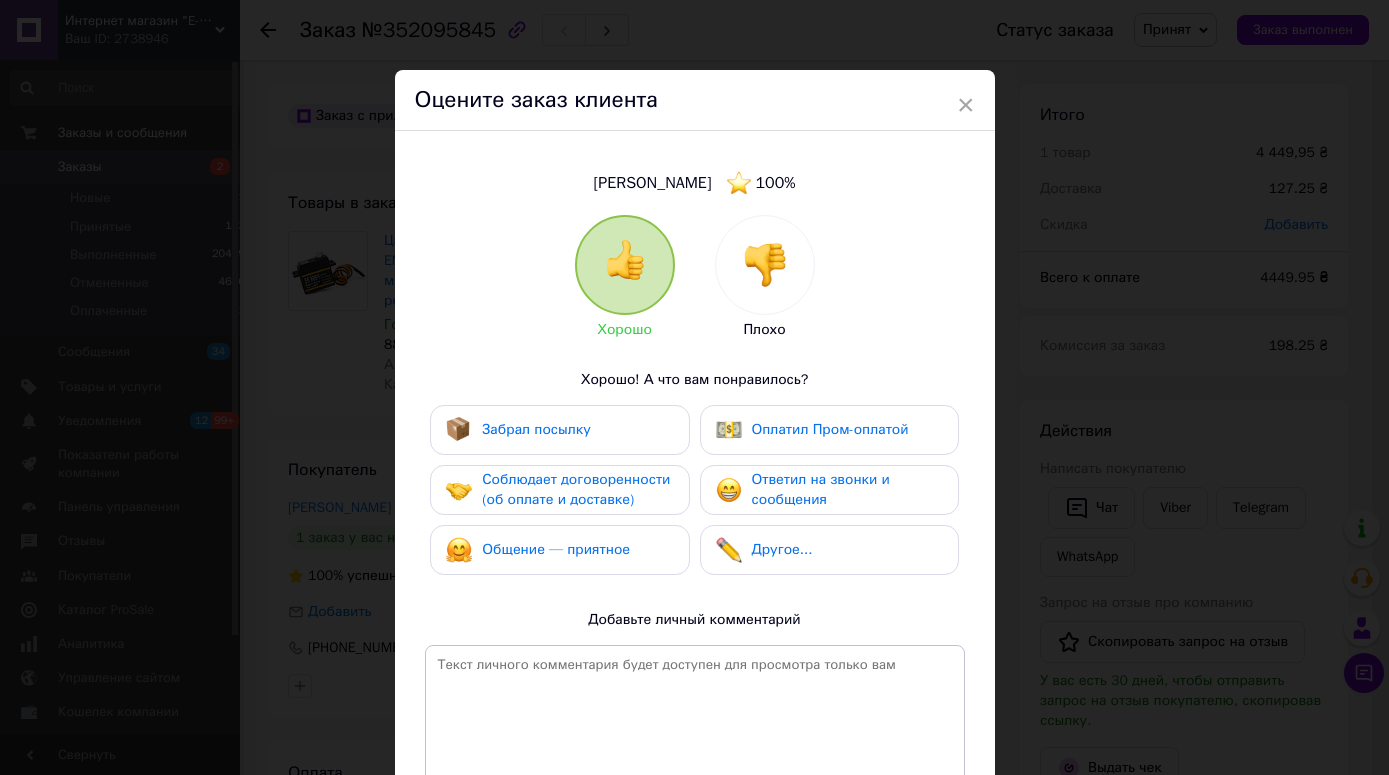 click at bounding box center [765, 265] 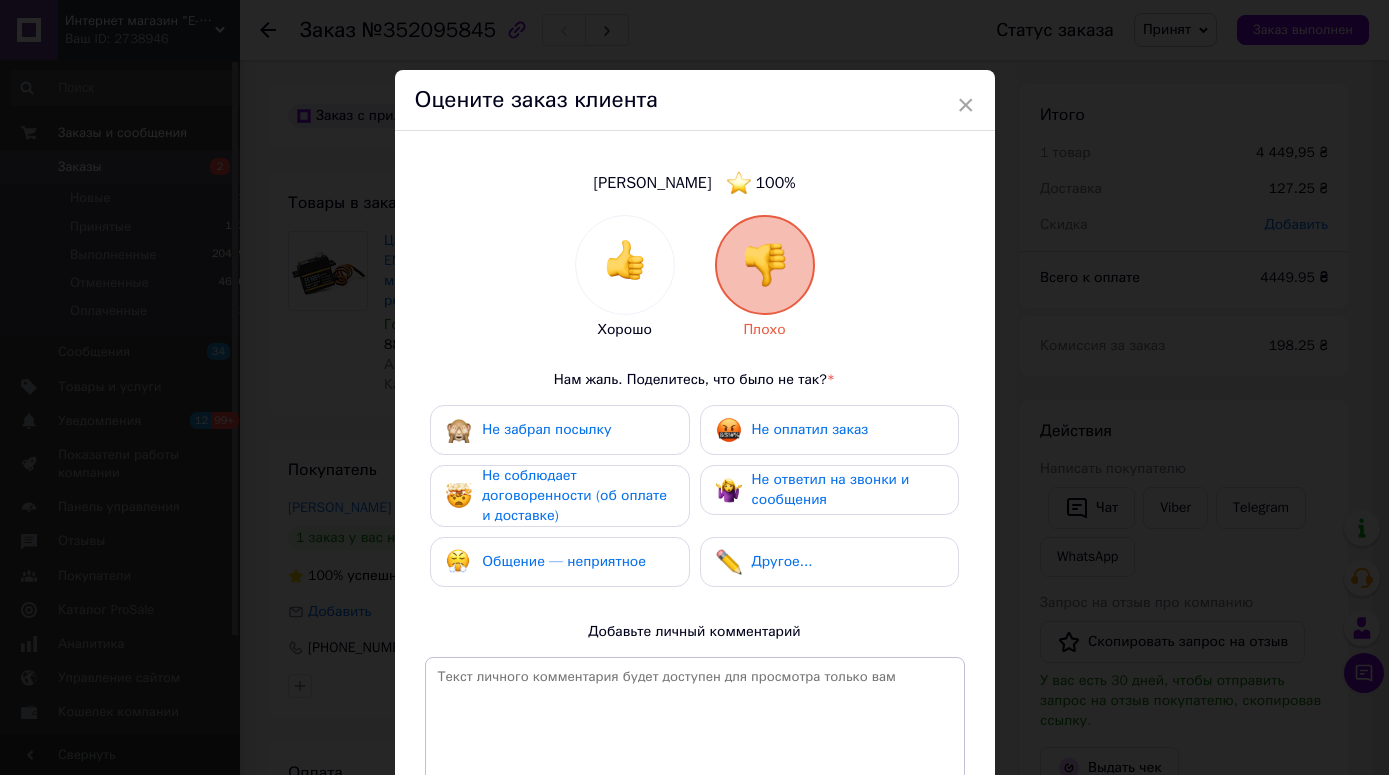 click on "Не оплатил заказ" at bounding box center [810, 429] 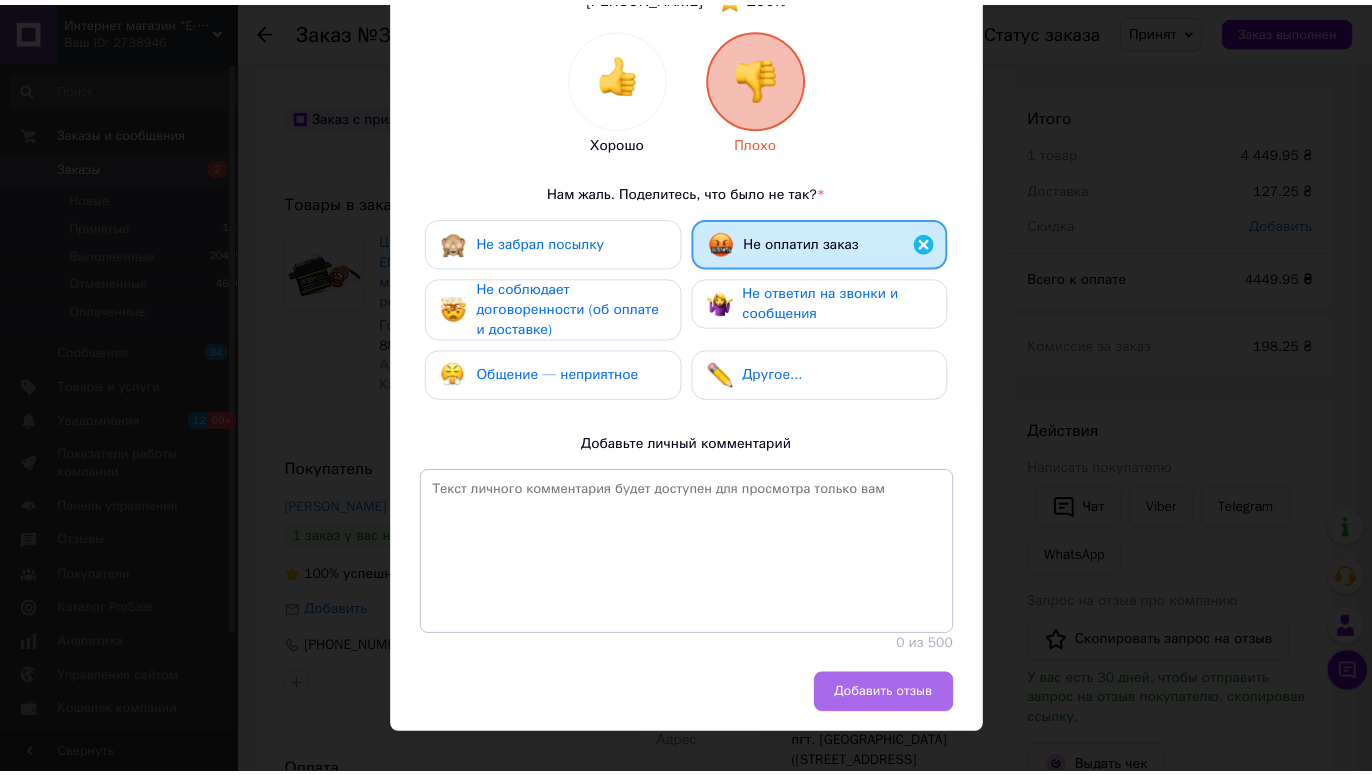 scroll, scrollTop: 228, scrollLeft: 0, axis: vertical 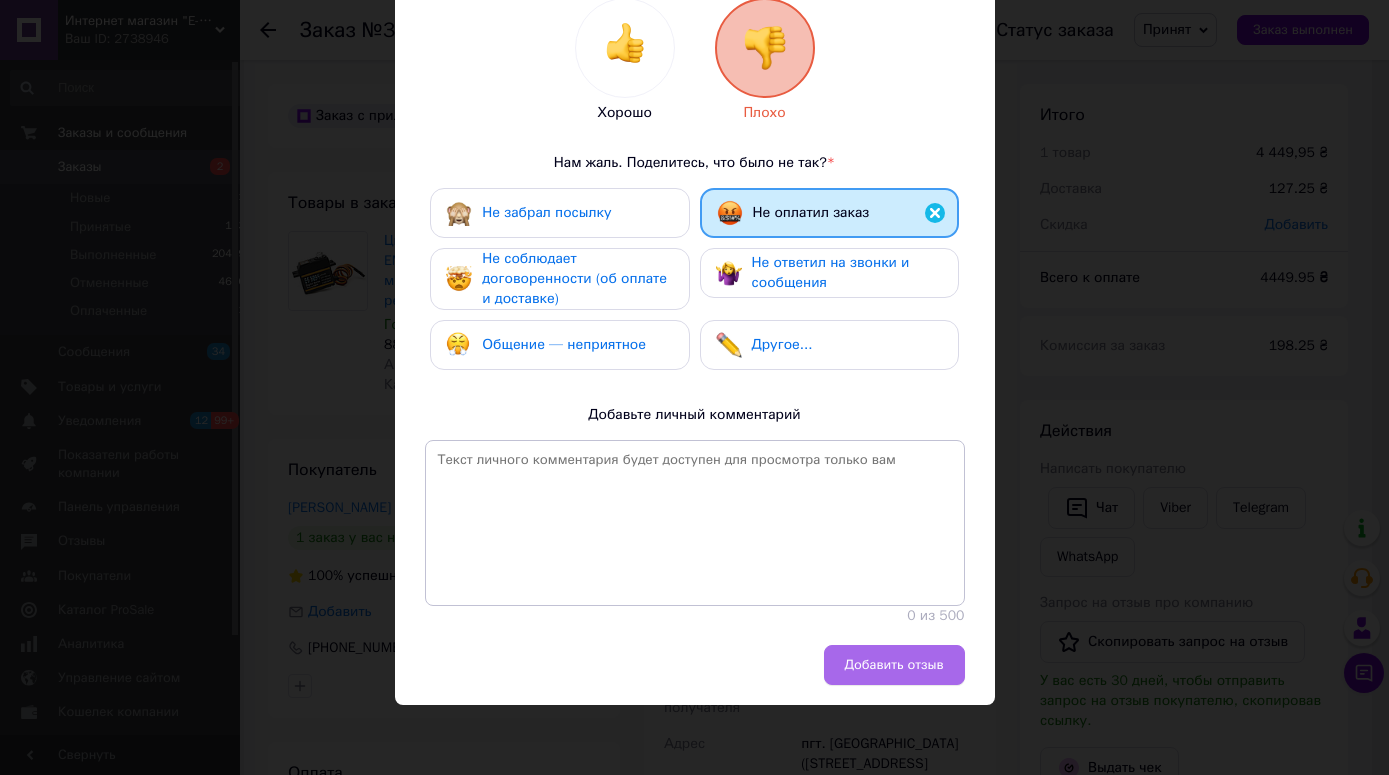 click on "Добавить отзыв" at bounding box center (894, 665) 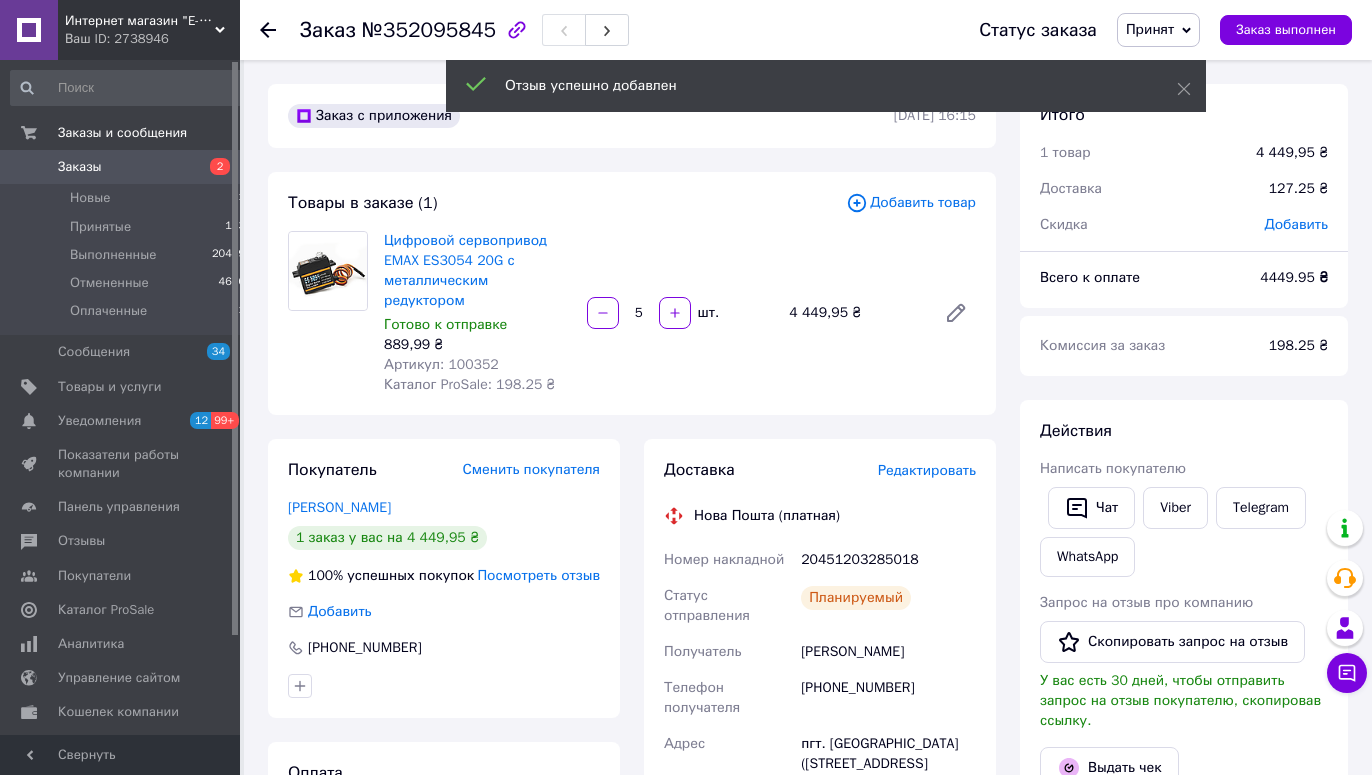click at bounding box center [268, 30] 